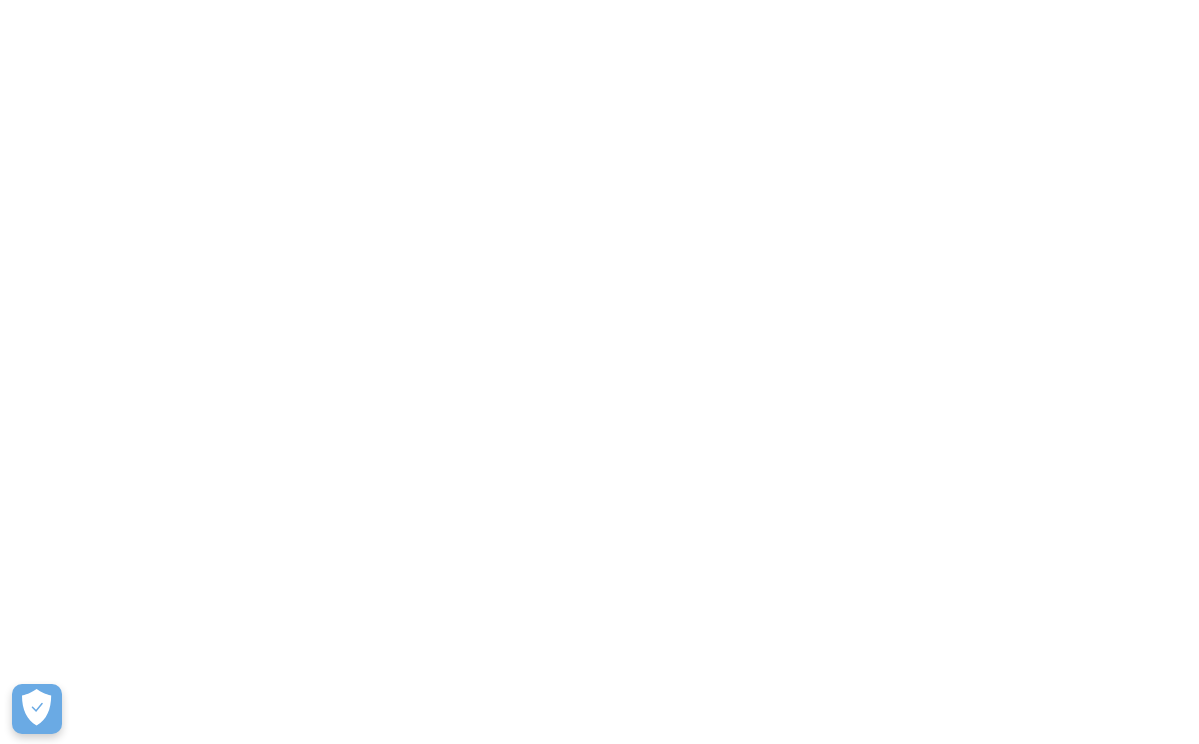 scroll, scrollTop: 0, scrollLeft: 0, axis: both 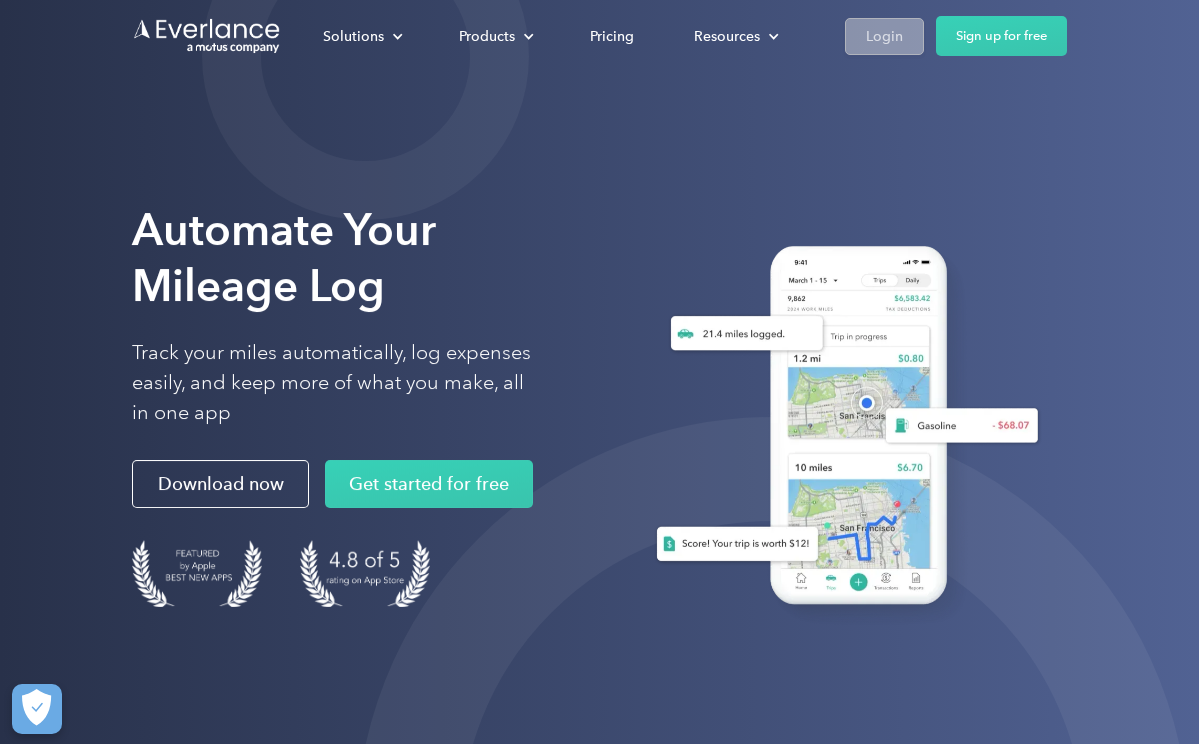click on "Login" at bounding box center [884, 36] 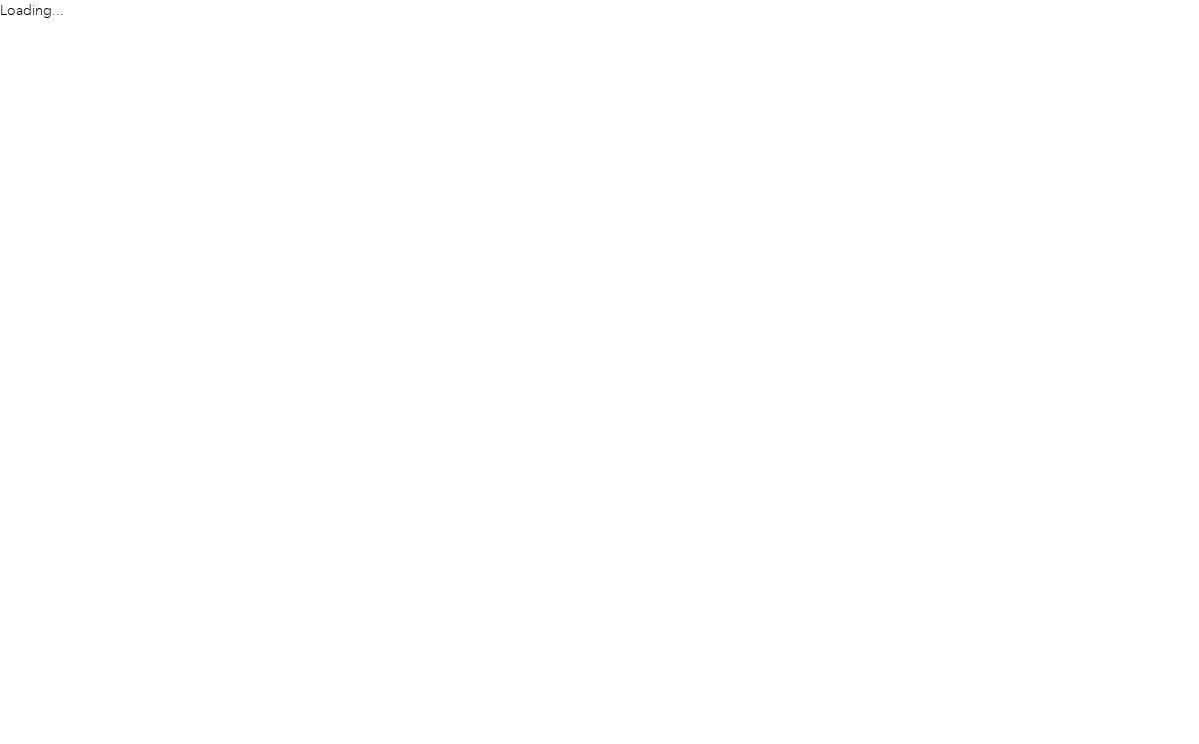 scroll, scrollTop: 0, scrollLeft: 0, axis: both 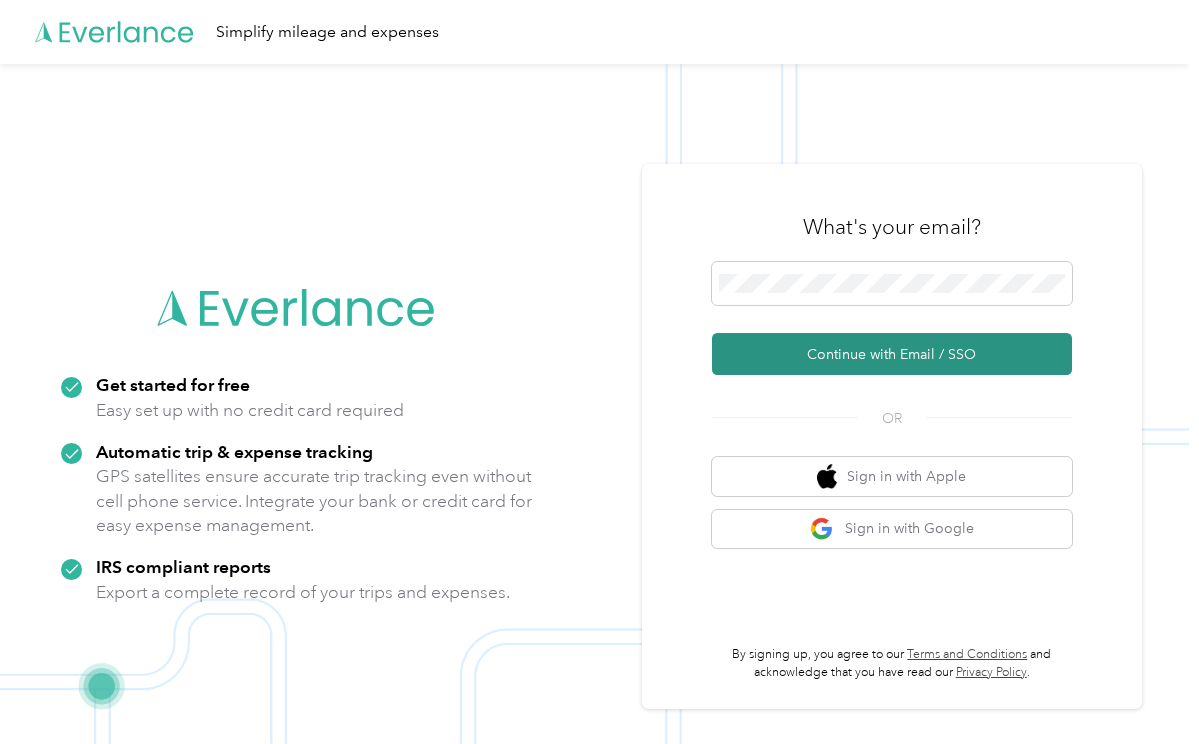 click on "Continue with Email / SSO" at bounding box center [892, 354] 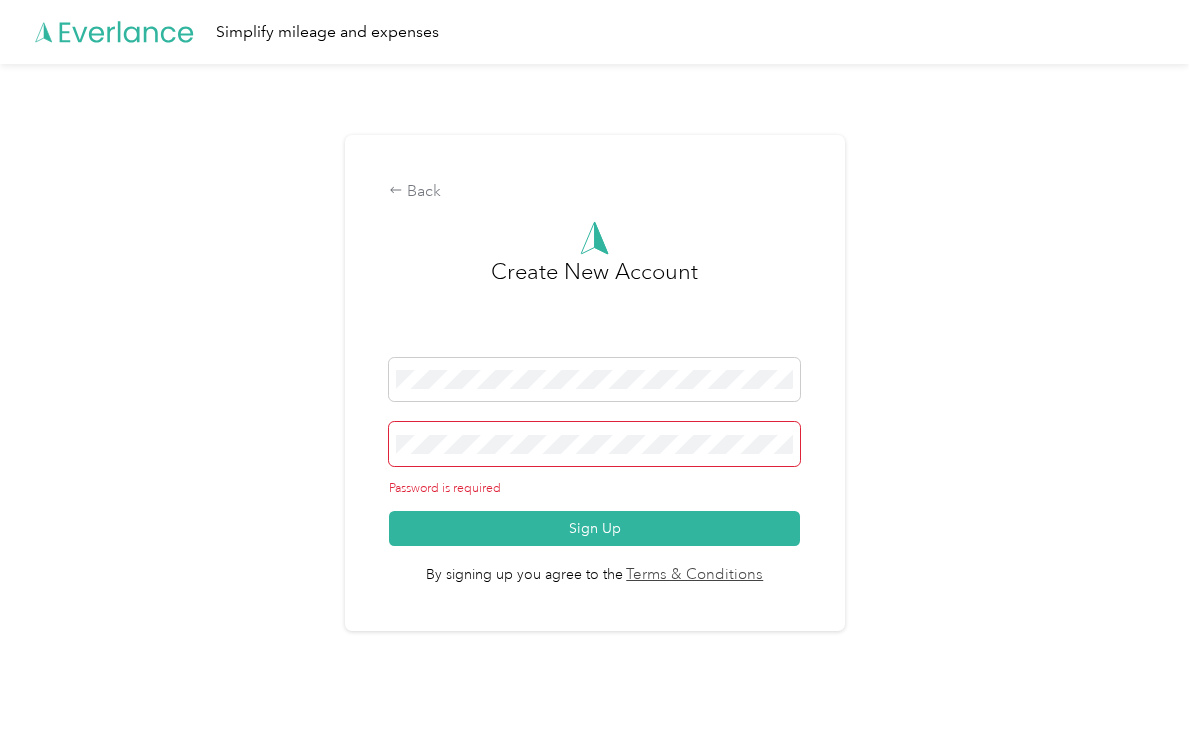 click at bounding box center [594, 383] 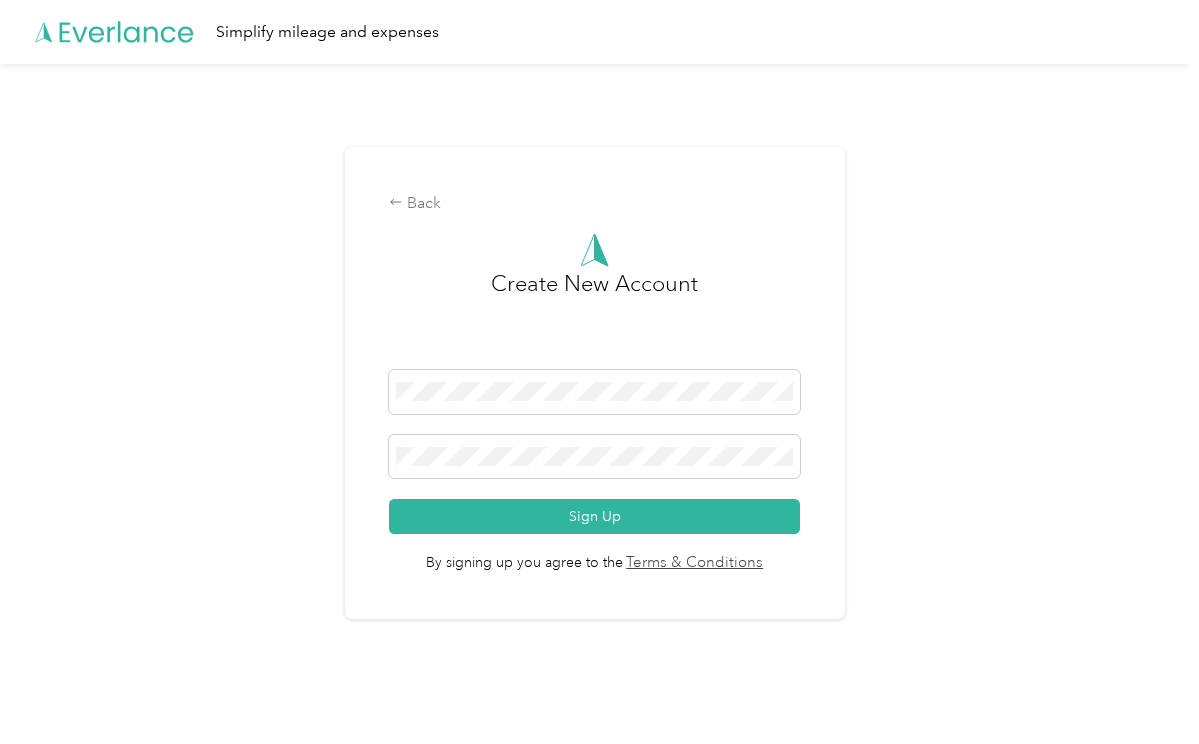 click on "Sign Up" at bounding box center (594, 452) 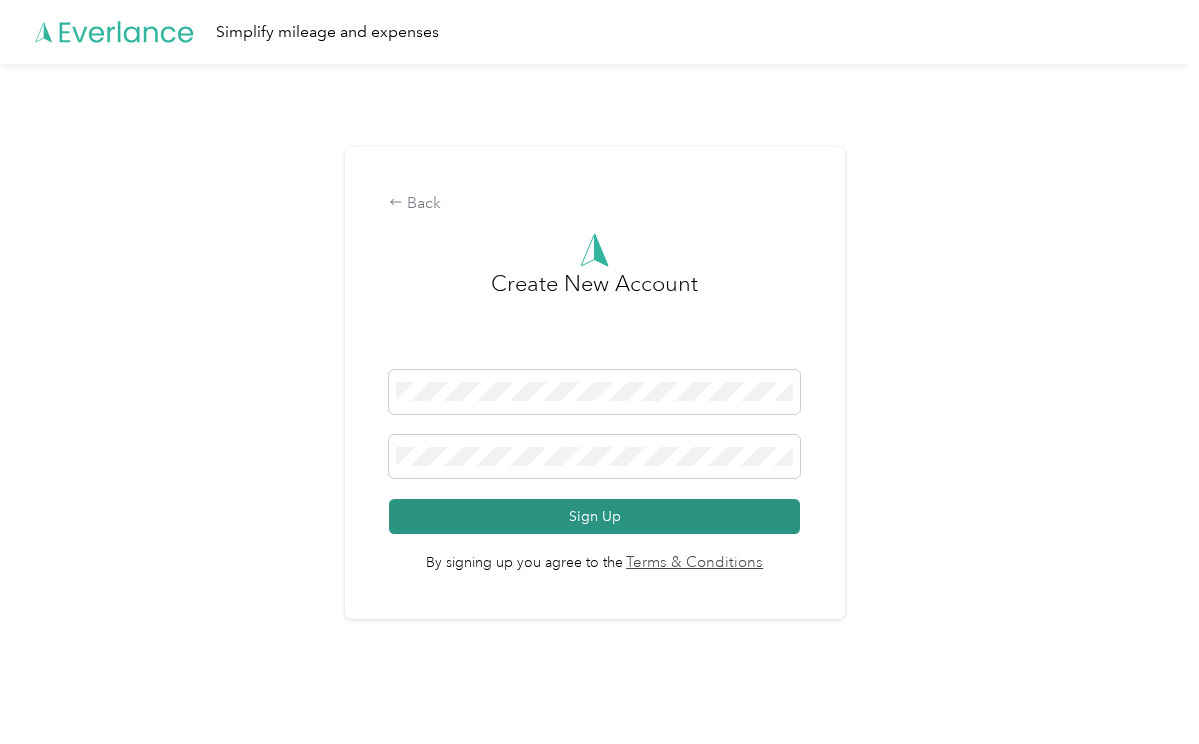 click on "Sign Up" at bounding box center (594, 516) 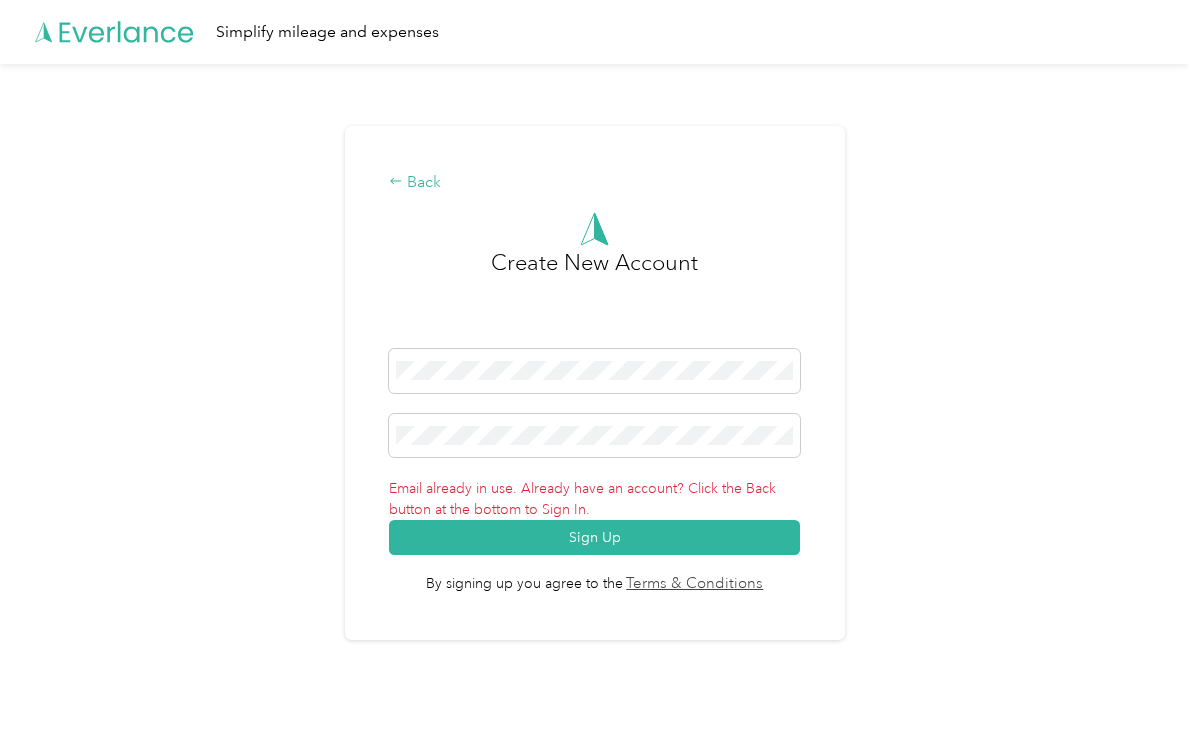 click on "Back" at bounding box center [594, 183] 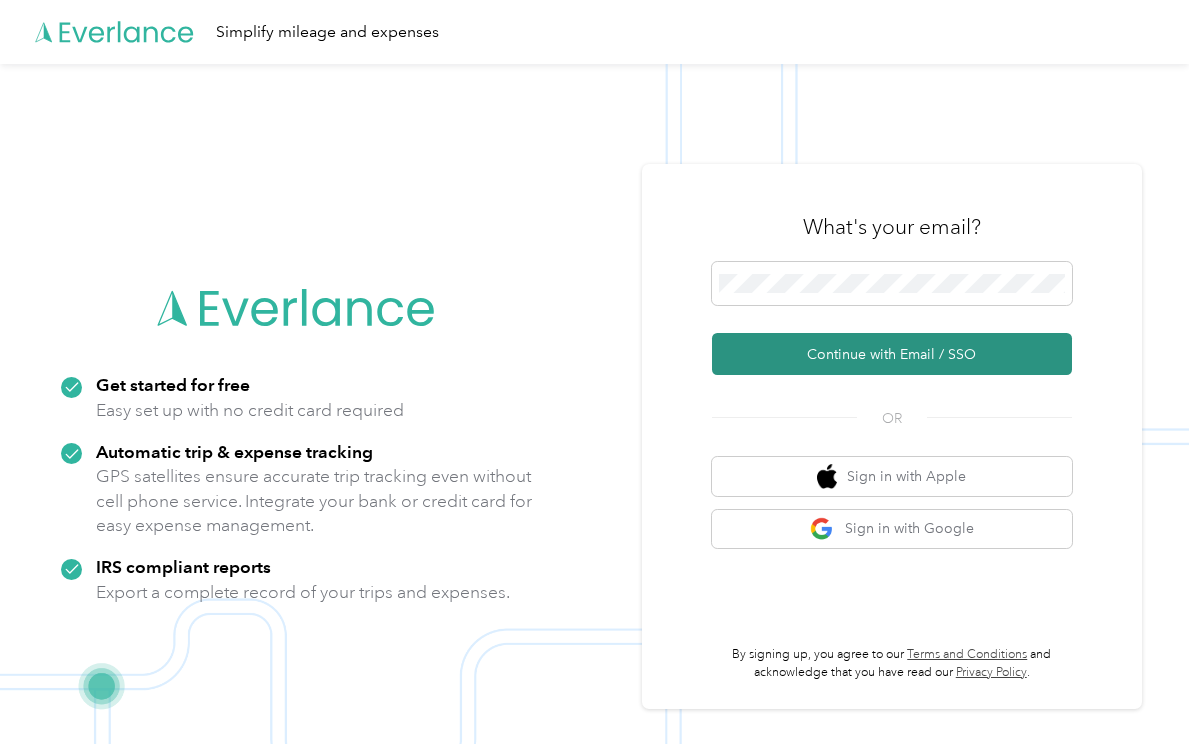 click on "Continue with Email / SSO" at bounding box center (892, 354) 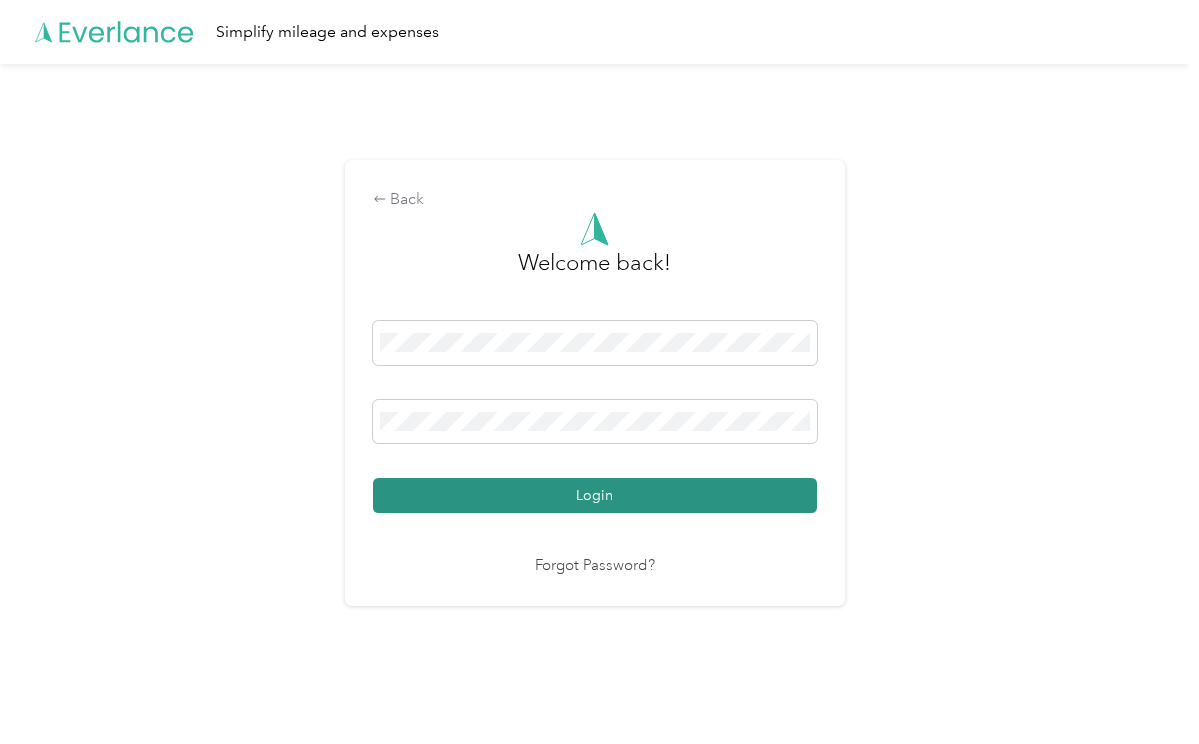 click on "Login" at bounding box center (595, 495) 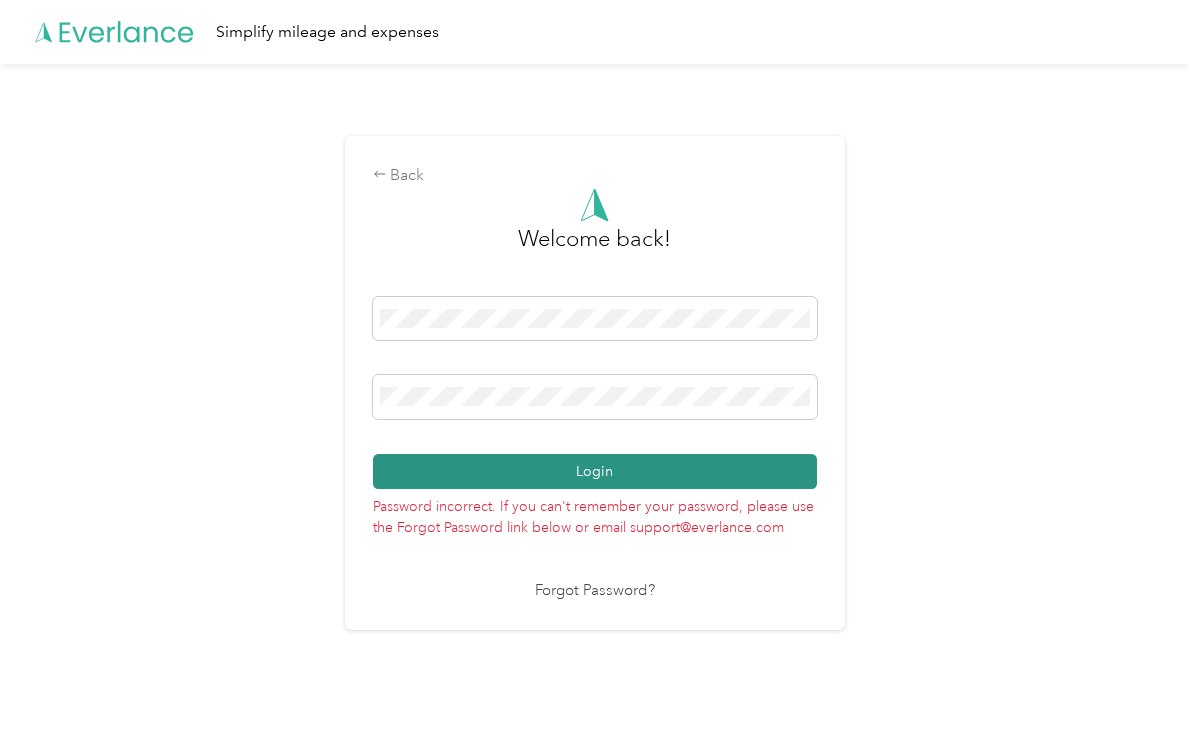 click on "Login" at bounding box center [595, 471] 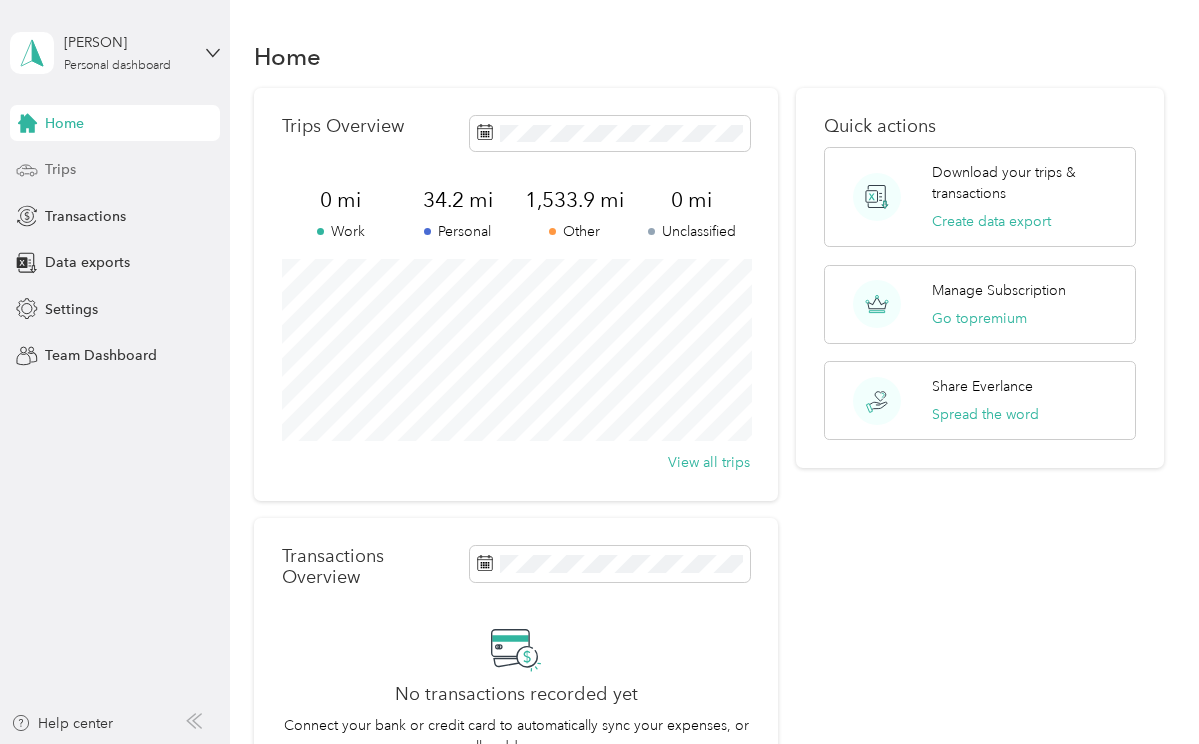 click on "Trips" at bounding box center [115, 170] 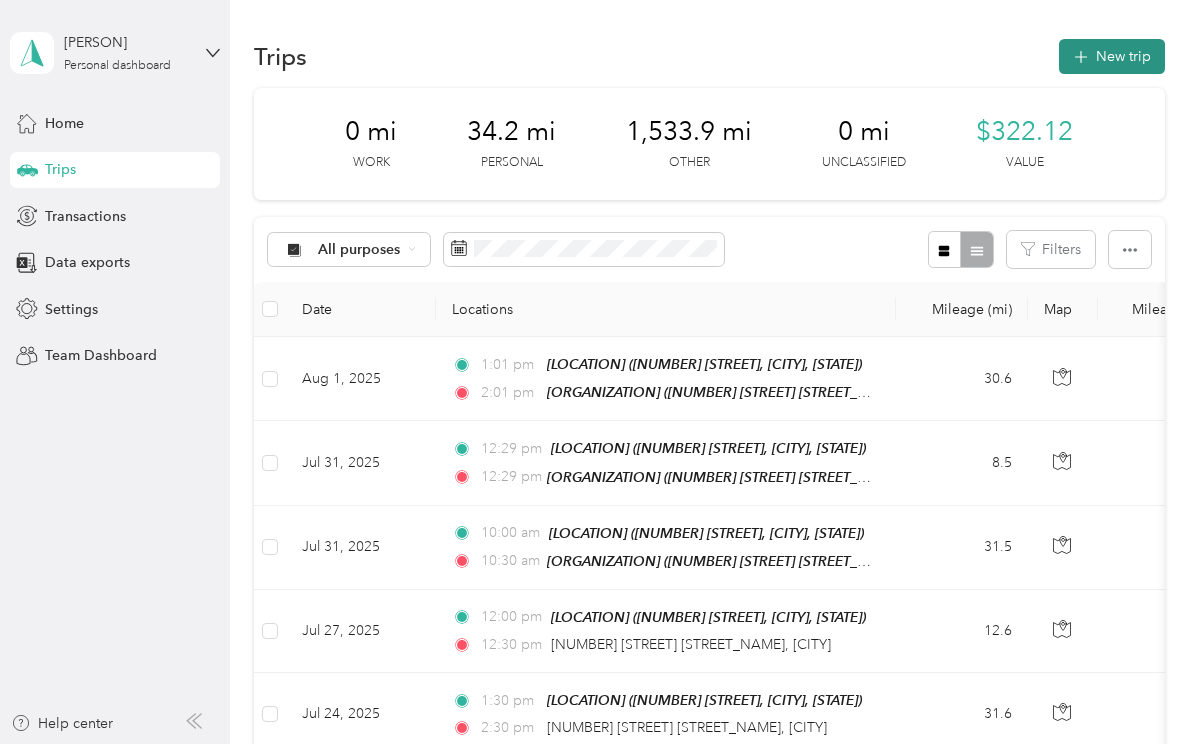 click on "New trip" at bounding box center (1112, 56) 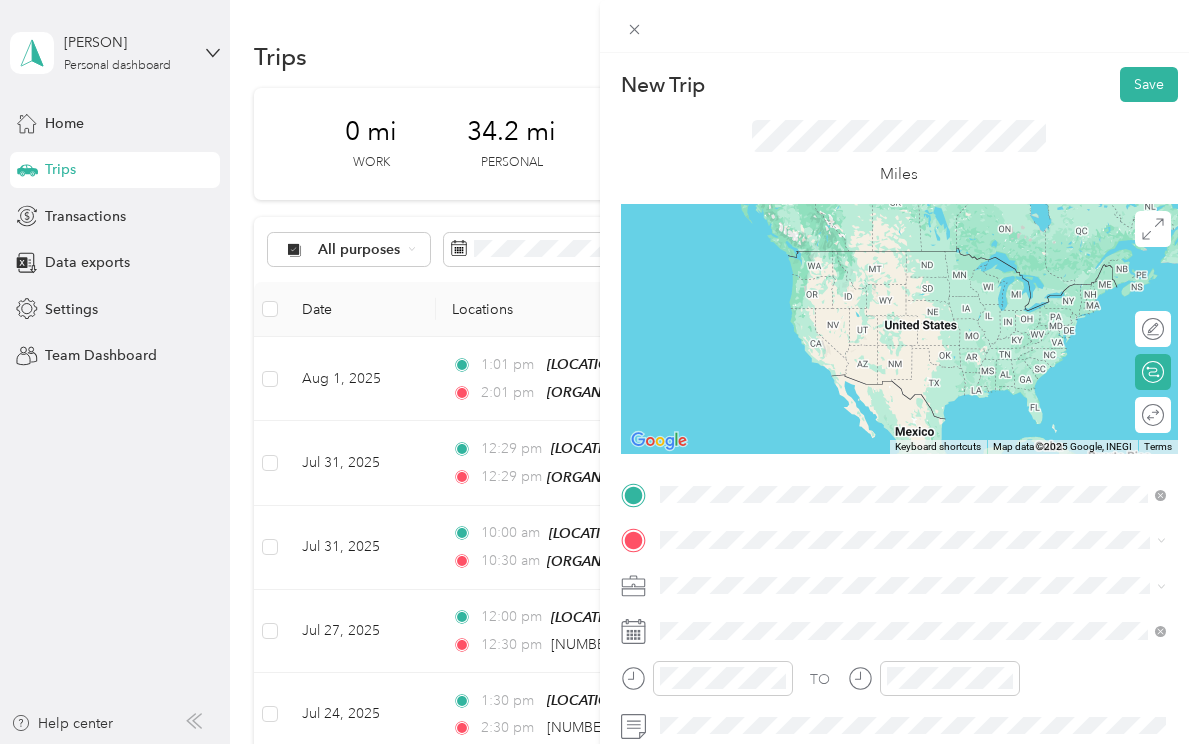 click on "[NUMBER] [STREET], [POSTAL_CODE], [CITY], [STATE], [COUNTRY]" at bounding box center (910, 280) 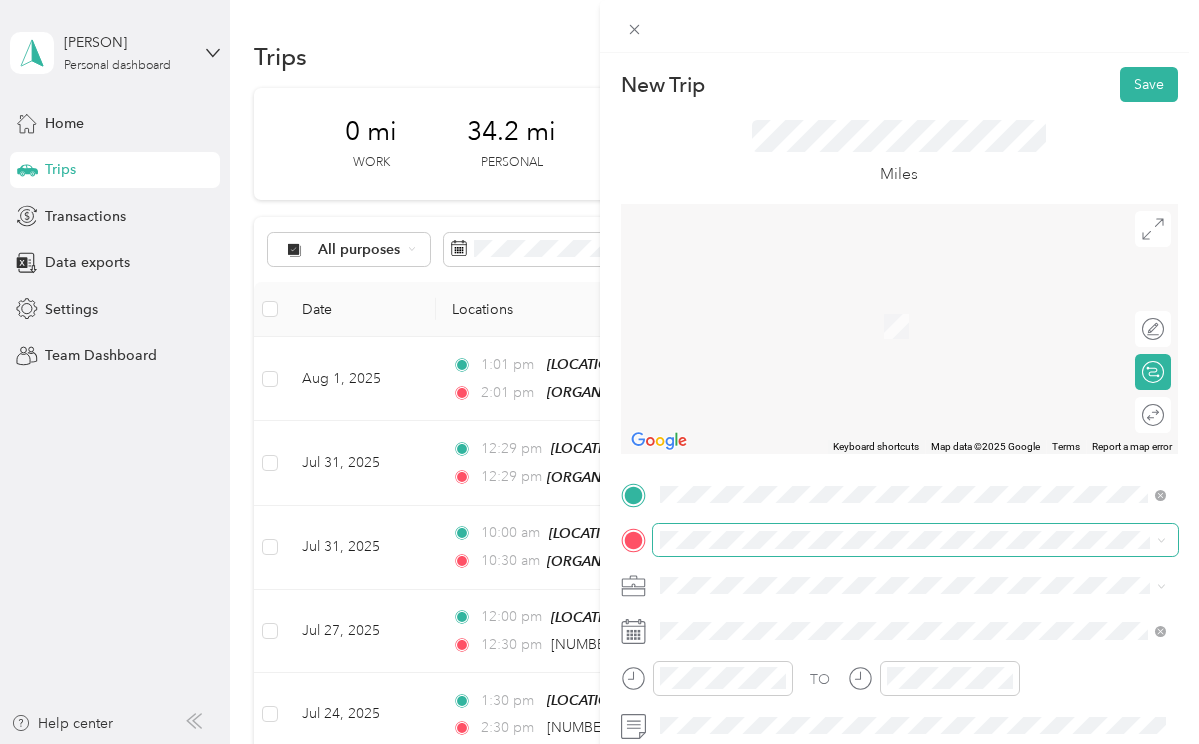 click at bounding box center (916, 540) 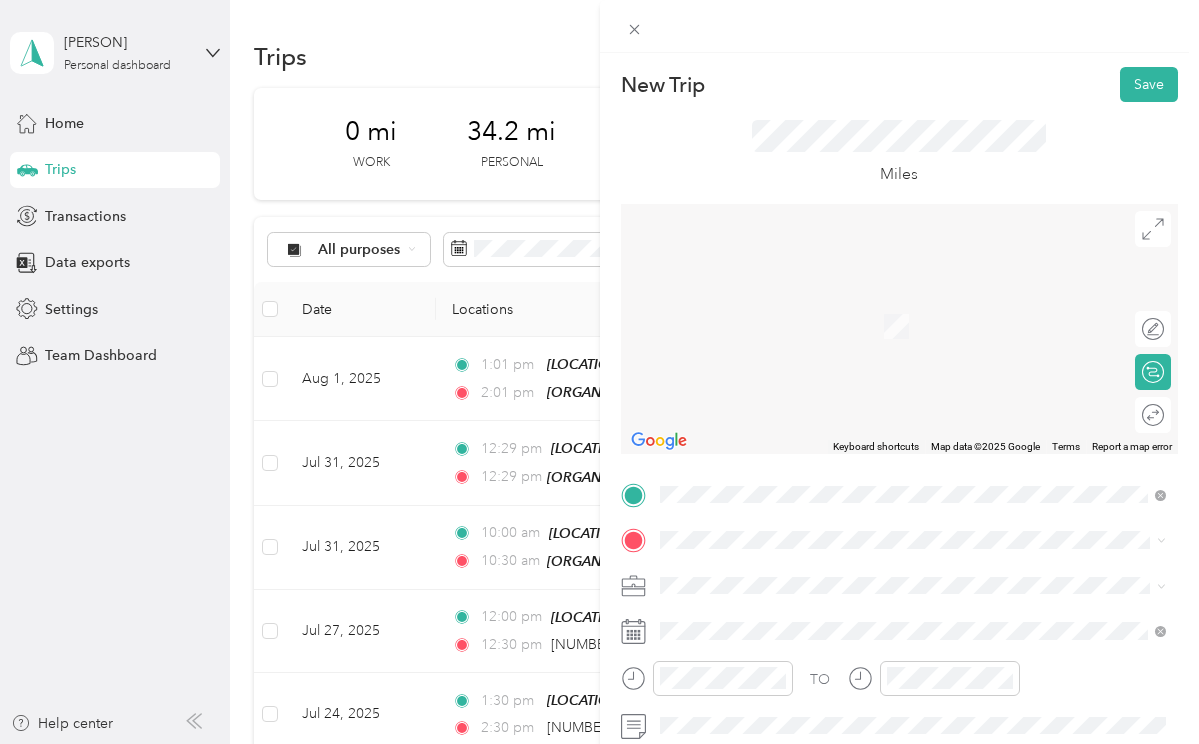 click on "[ORGANIZATION] [ORGANIZATION] [CITY] [NUMBER] [STREET] [STREET_NAME], [POSTAL_CODE], [CITY], [STATE], [COUNTRY]" at bounding box center [928, 408] 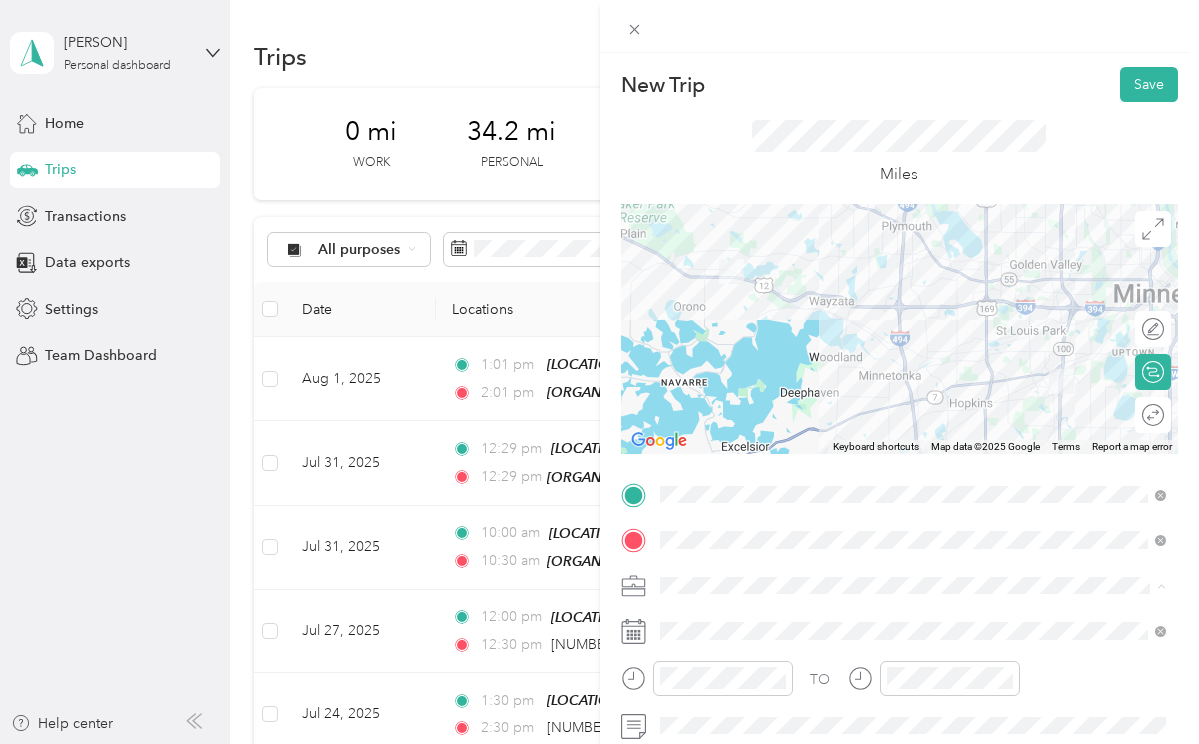 click on "Medical" at bounding box center (913, 479) 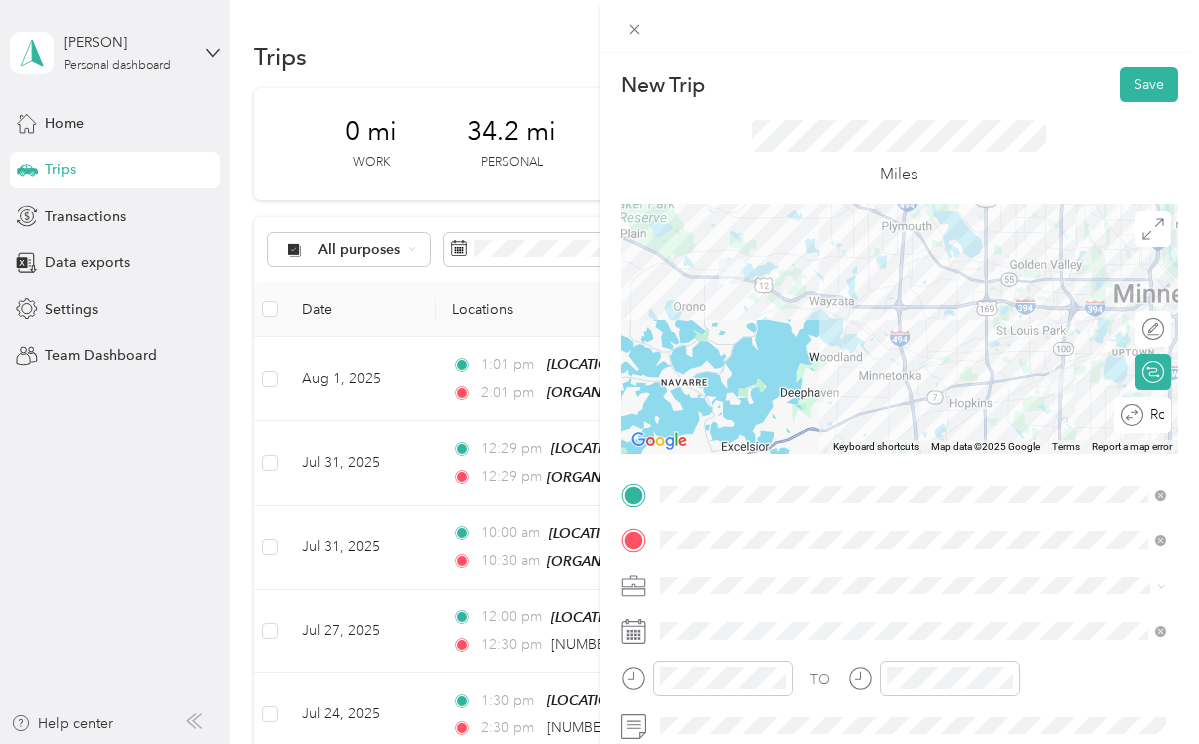 click on "Round trip" at bounding box center [1153, 415] 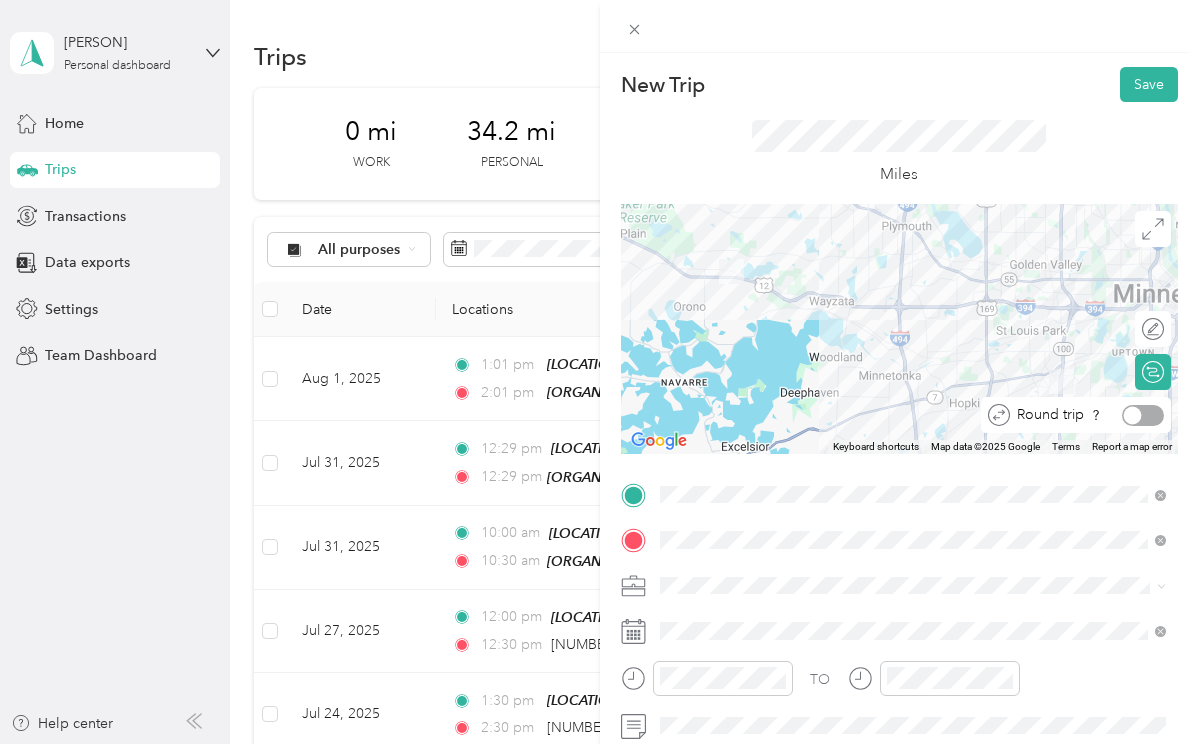 click at bounding box center (1143, 415) 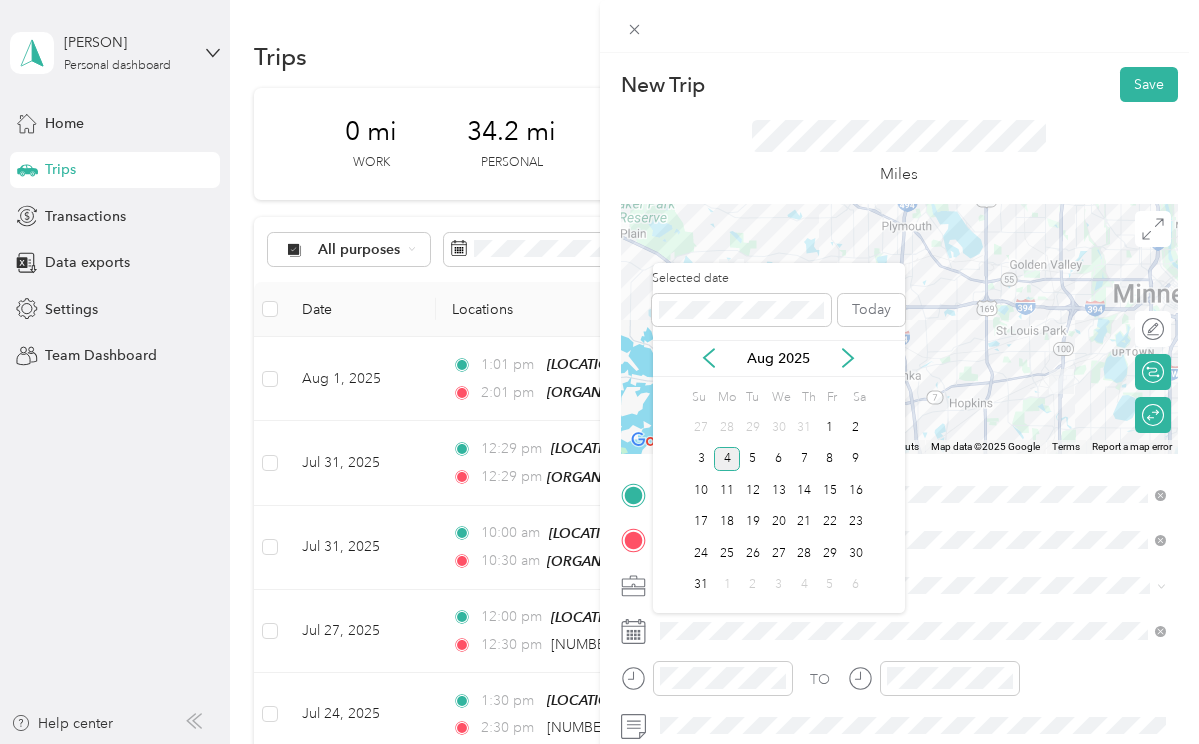 click on "4" at bounding box center [727, 459] 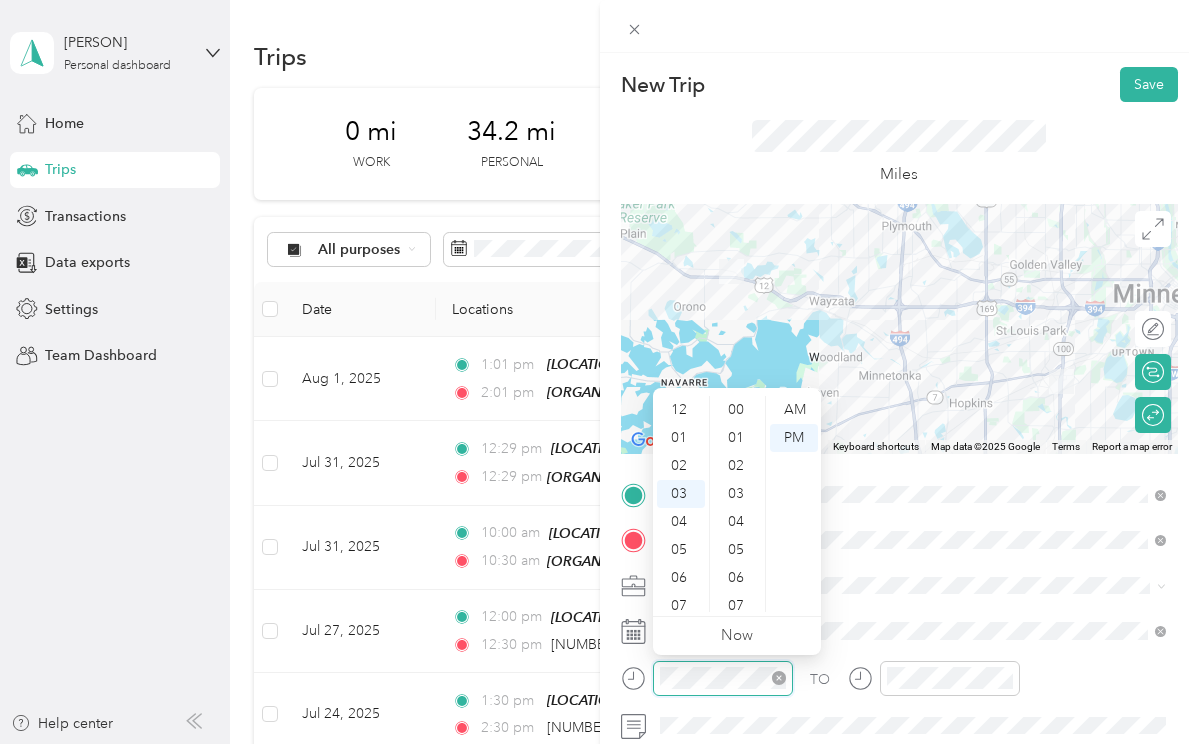 scroll, scrollTop: 82, scrollLeft: 0, axis: vertical 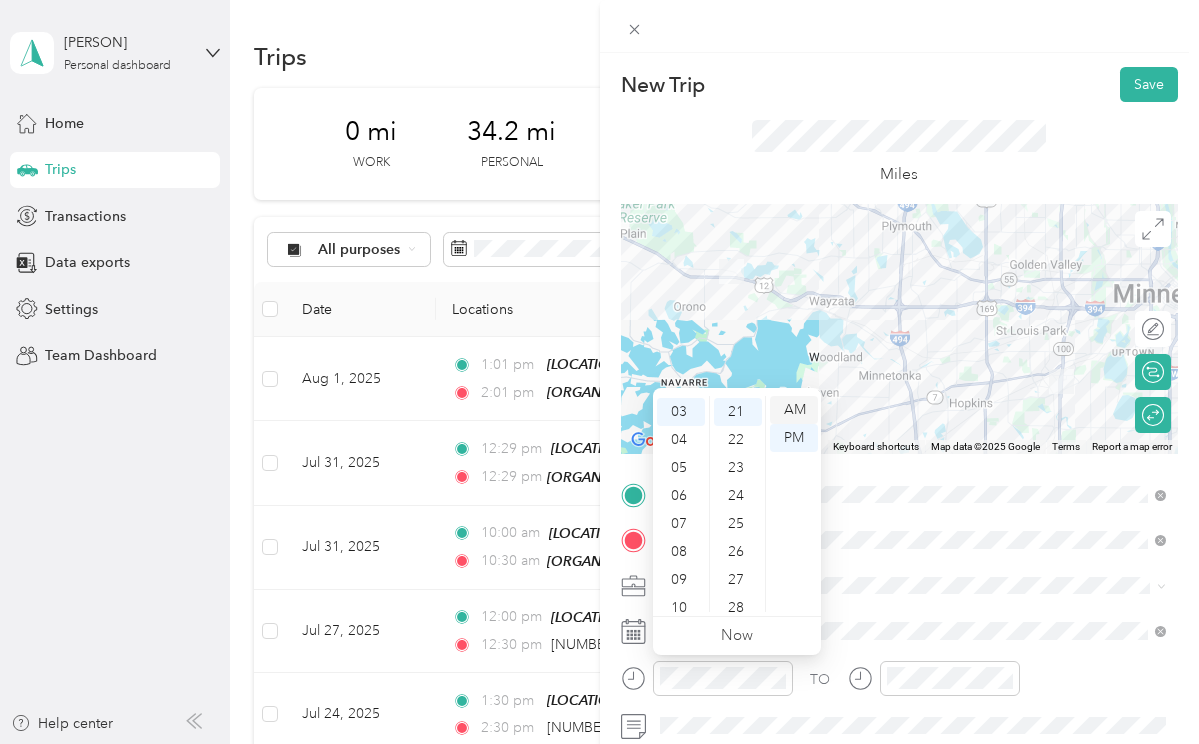 click on "AM" at bounding box center [794, 410] 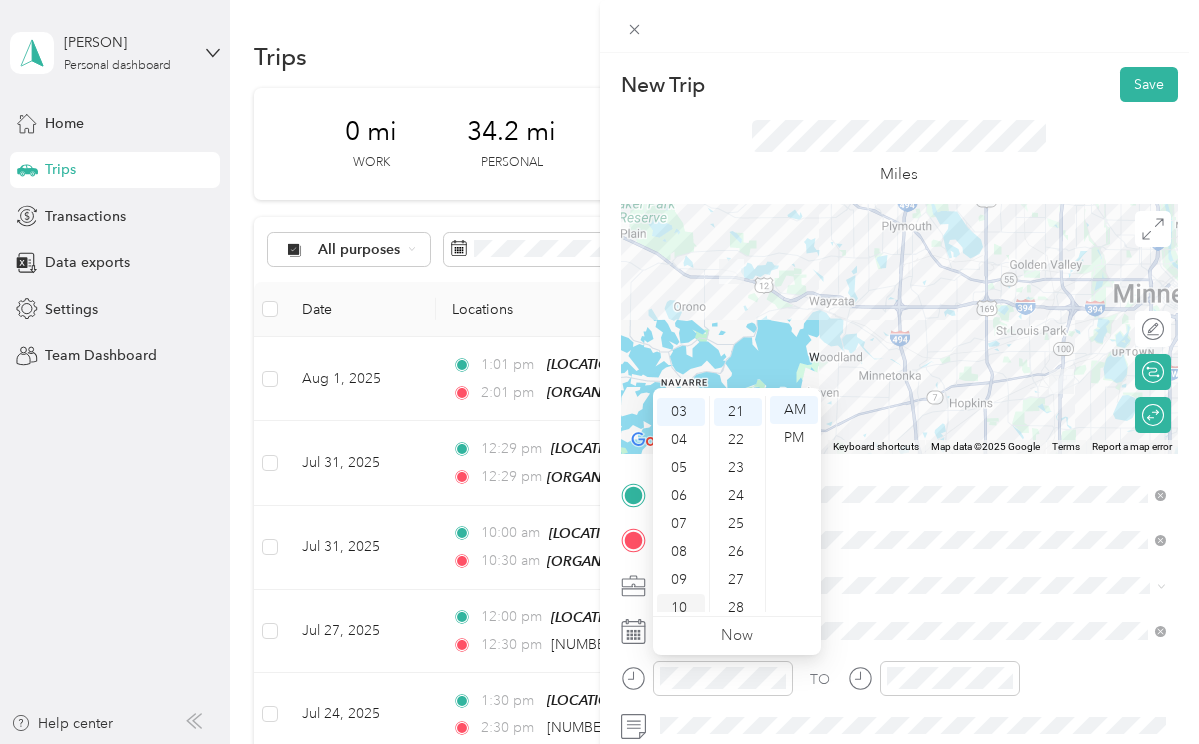 click on "10" at bounding box center [681, 608] 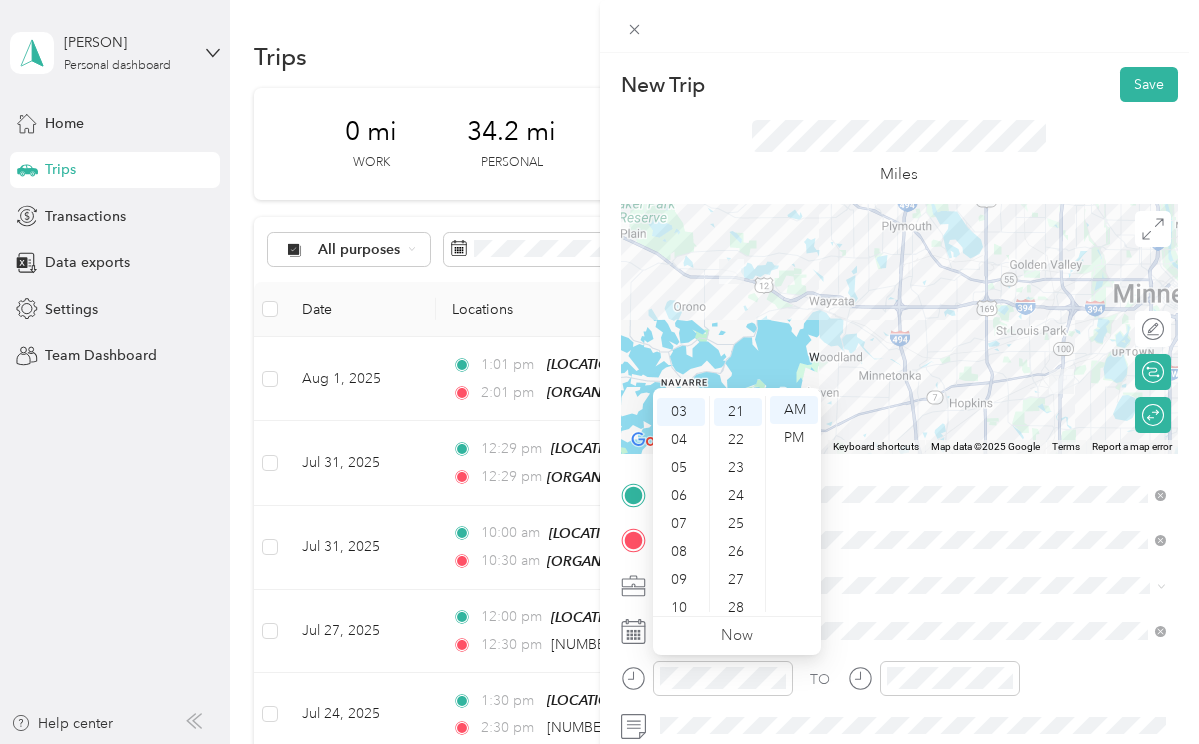 scroll, scrollTop: 120, scrollLeft: 0, axis: vertical 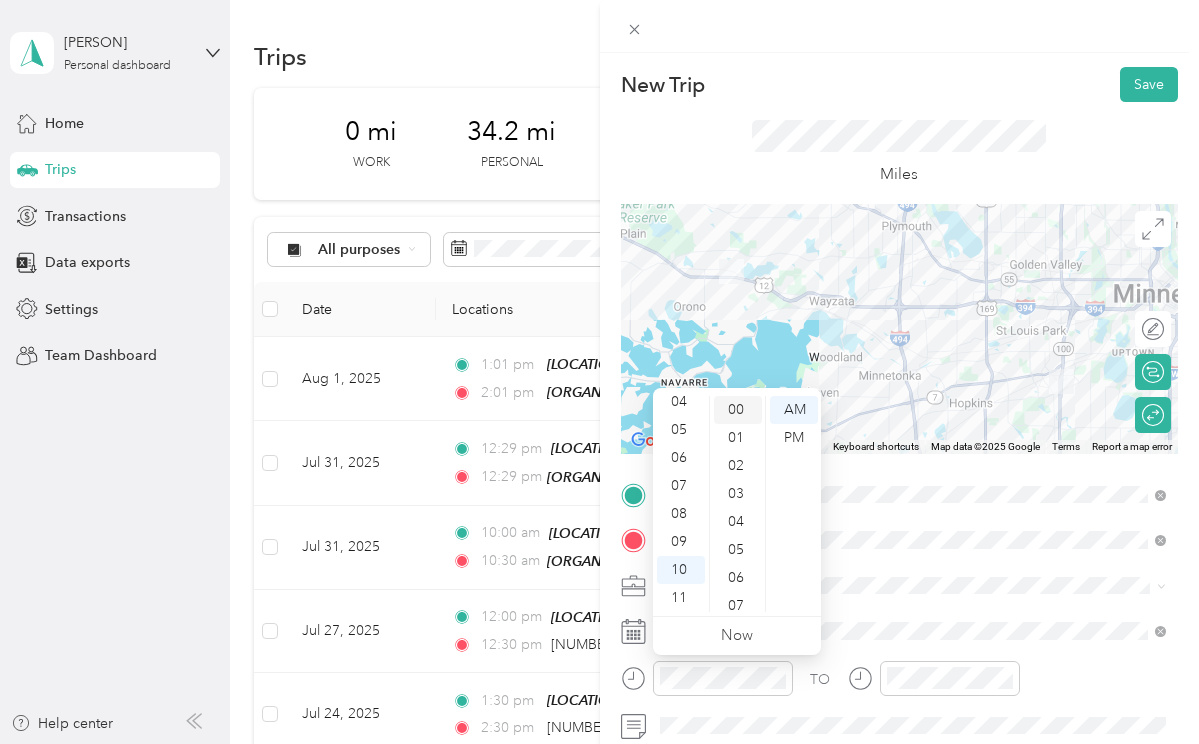 click on "00" at bounding box center (738, 410) 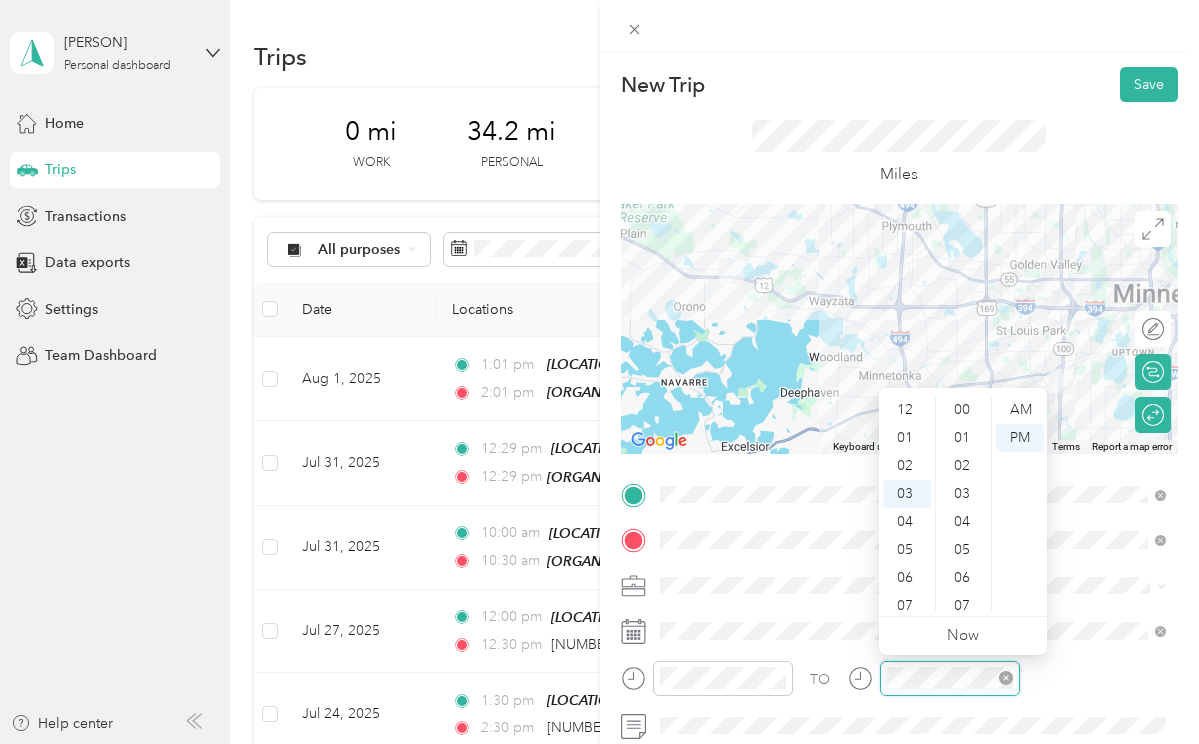 scroll, scrollTop: 586, scrollLeft: 0, axis: vertical 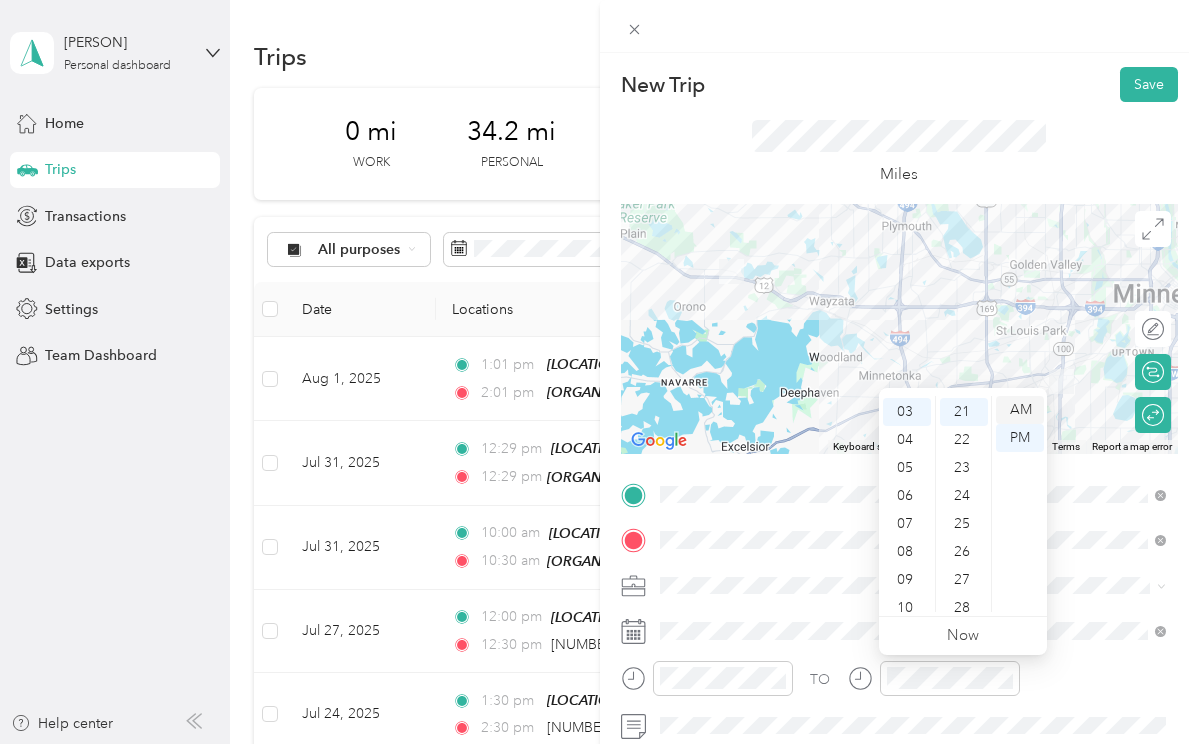 click on "AM" at bounding box center [1020, 410] 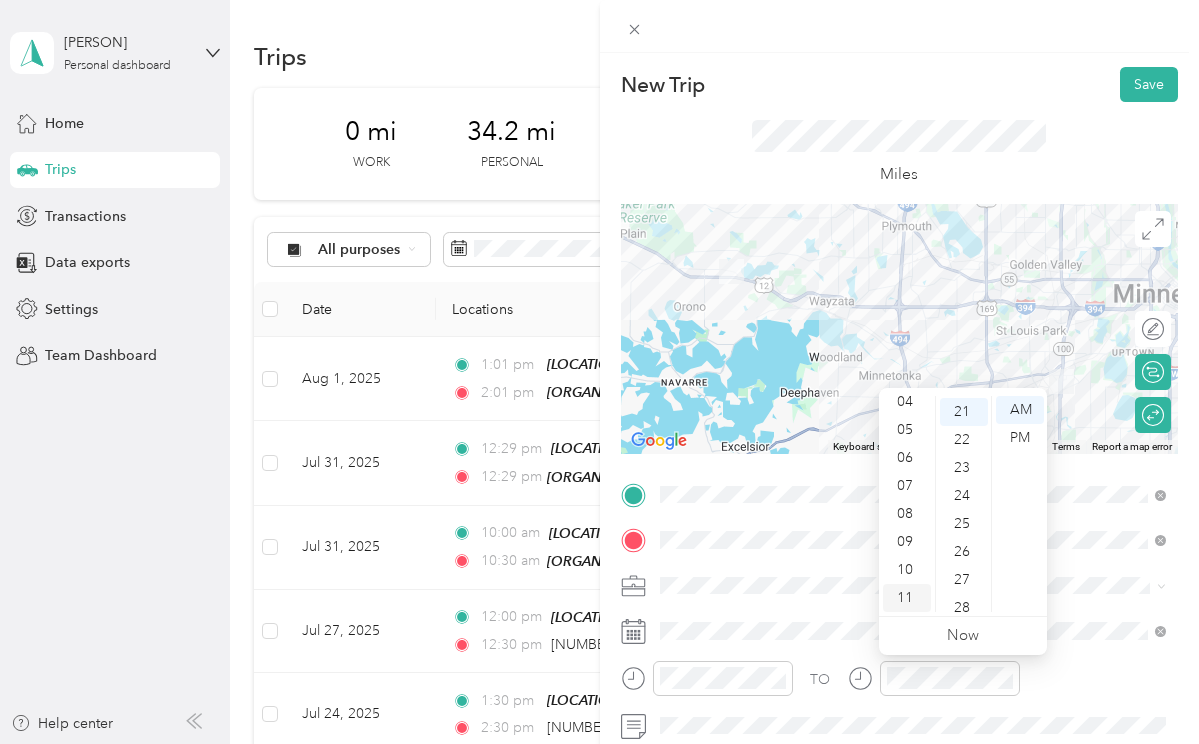 scroll, scrollTop: 120, scrollLeft: 0, axis: vertical 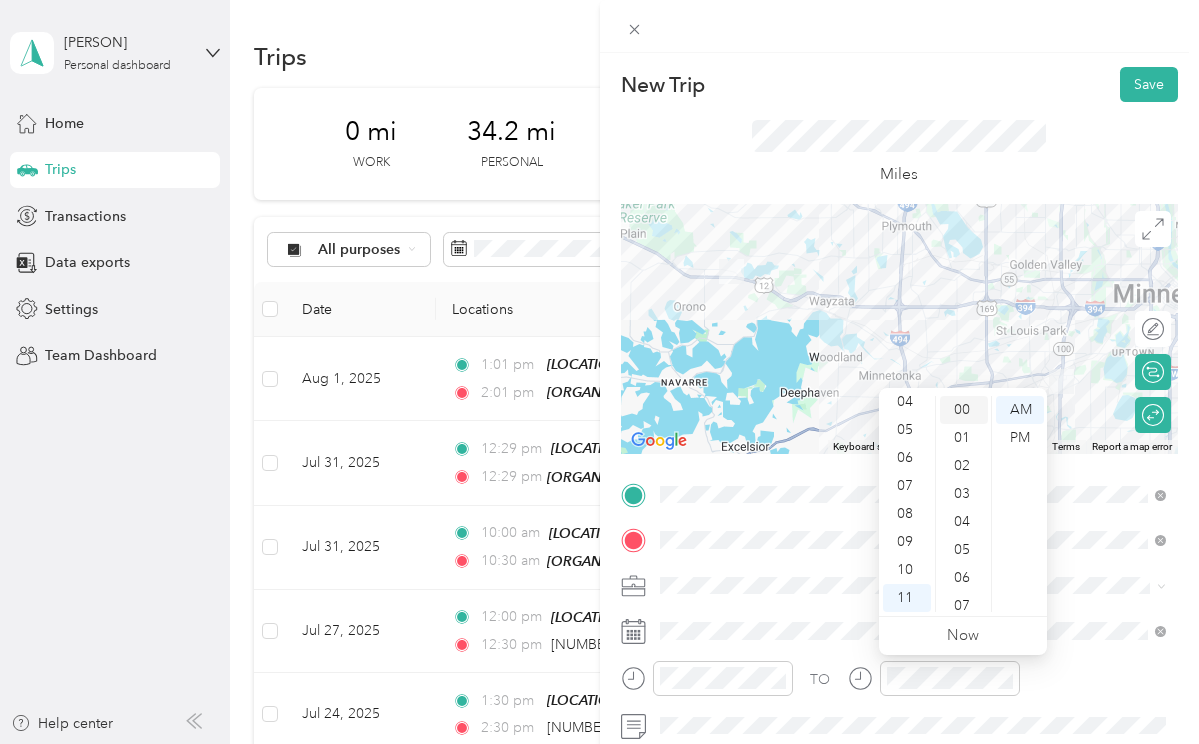 click on "00" at bounding box center (964, 410) 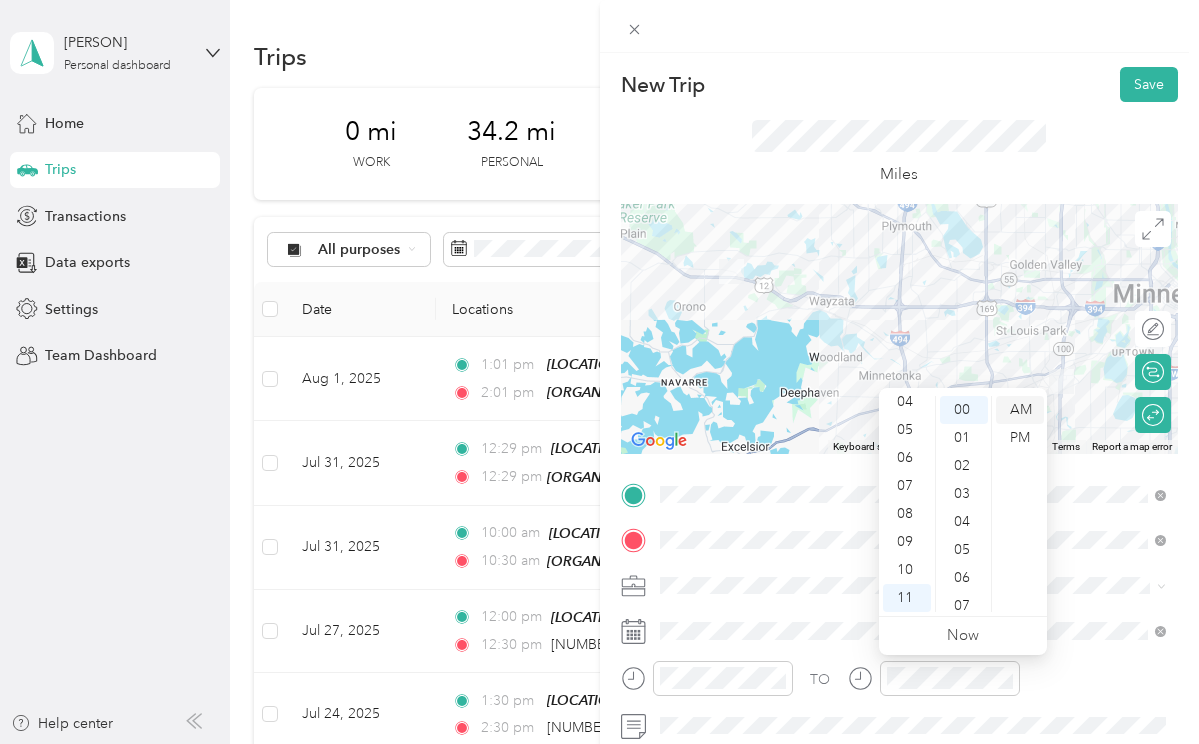 click on "AM" at bounding box center (1020, 410) 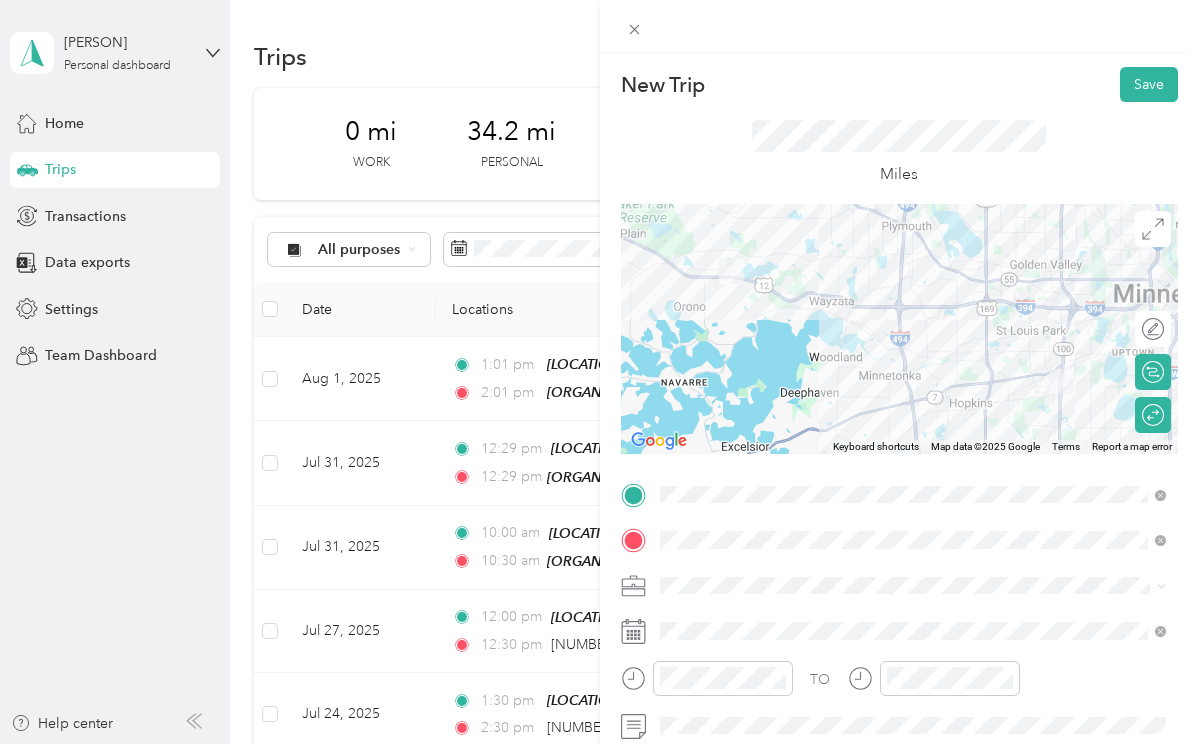 click on "TO" at bounding box center [900, 685] 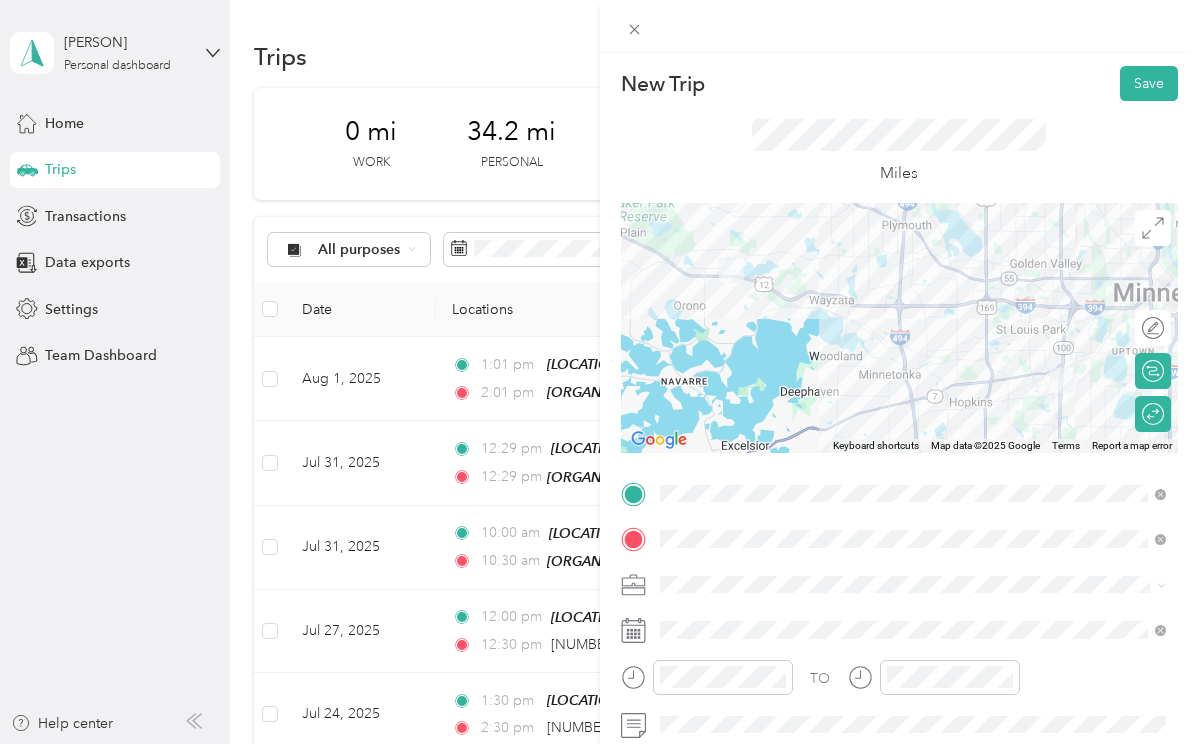 click at bounding box center (916, 585) 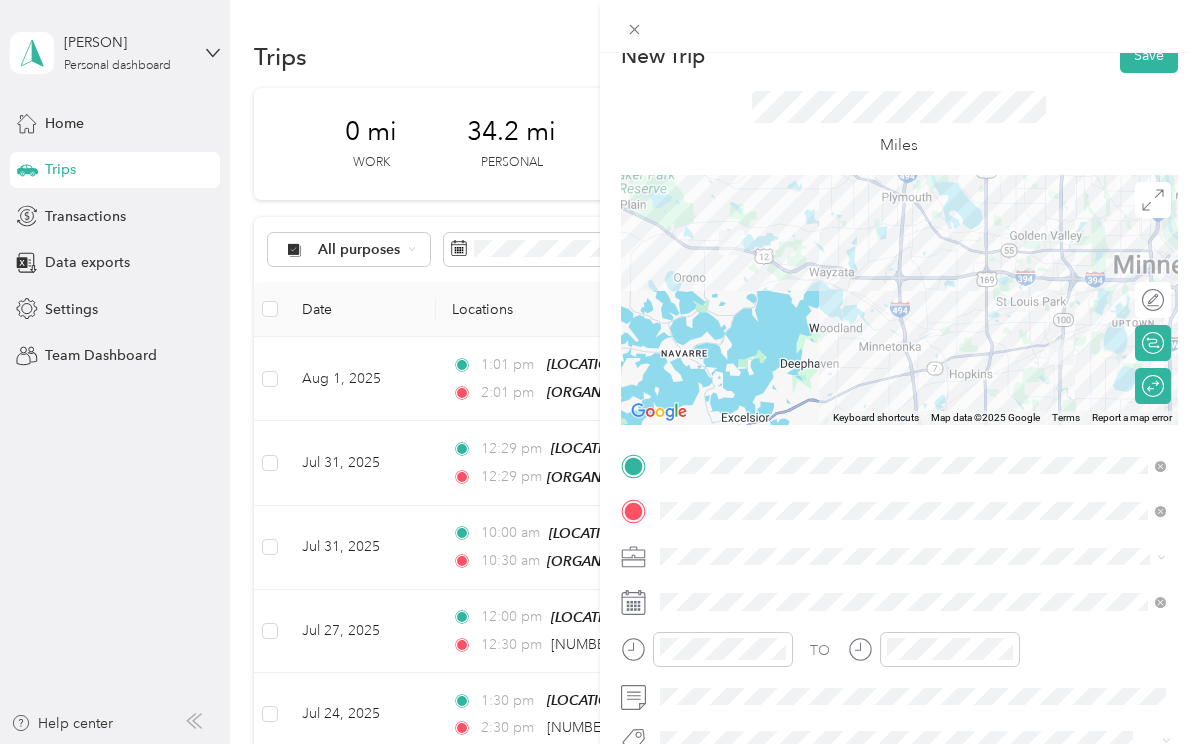 scroll, scrollTop: 26, scrollLeft: 0, axis: vertical 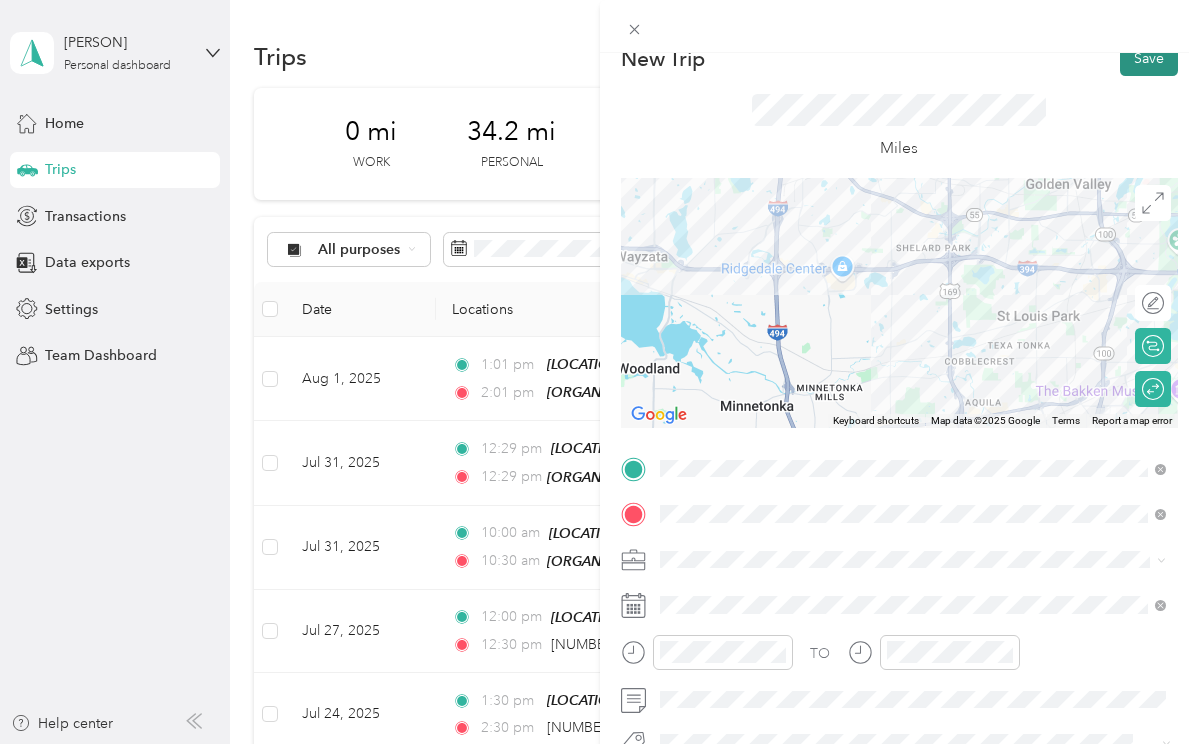 click on "Save" at bounding box center (1149, 58) 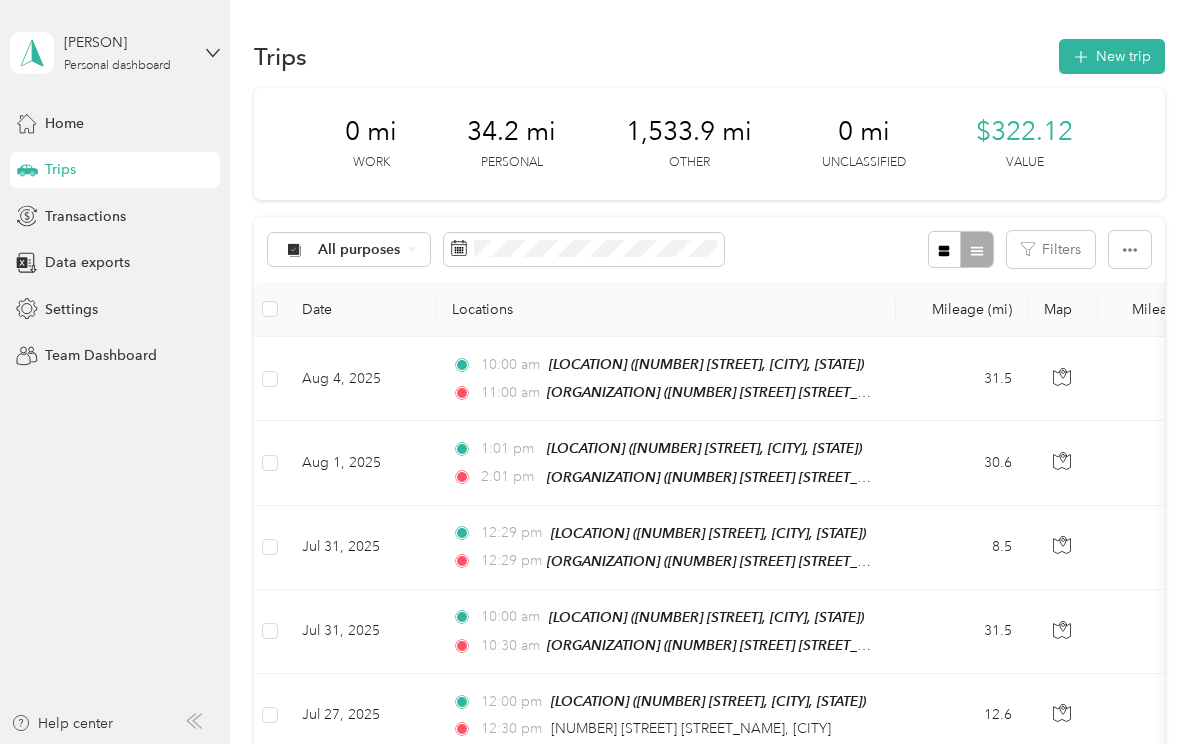 scroll, scrollTop: 0, scrollLeft: 0, axis: both 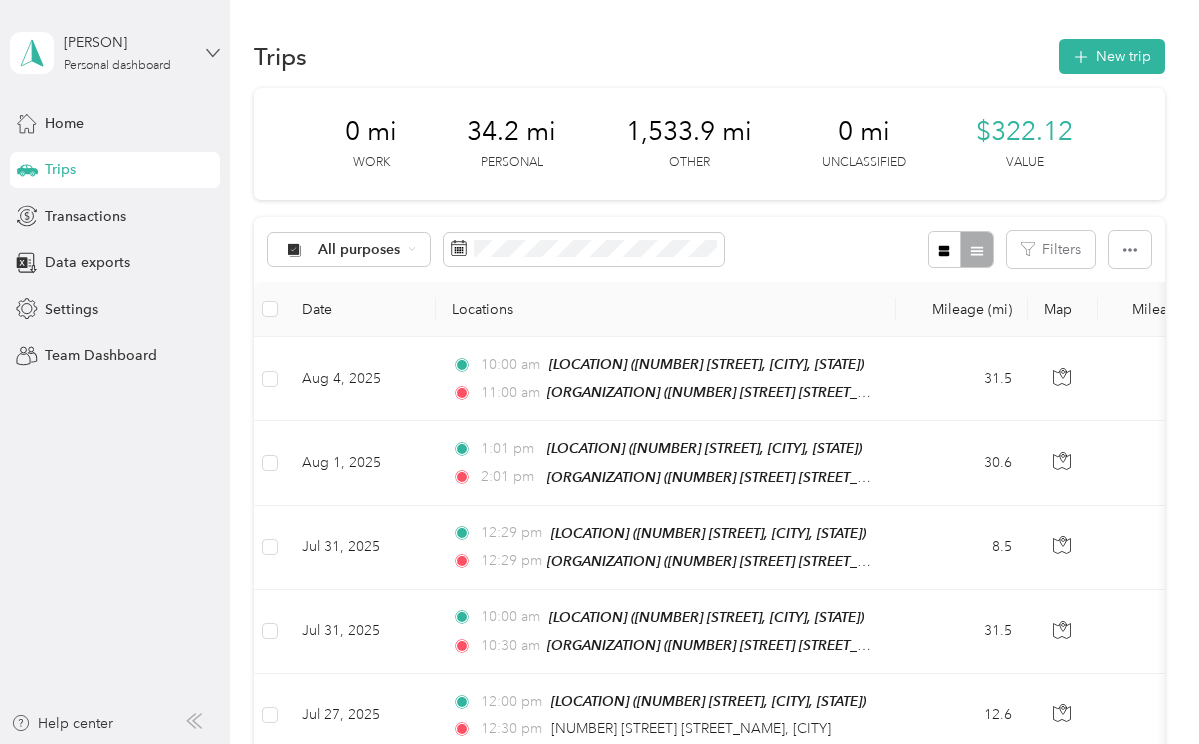 click 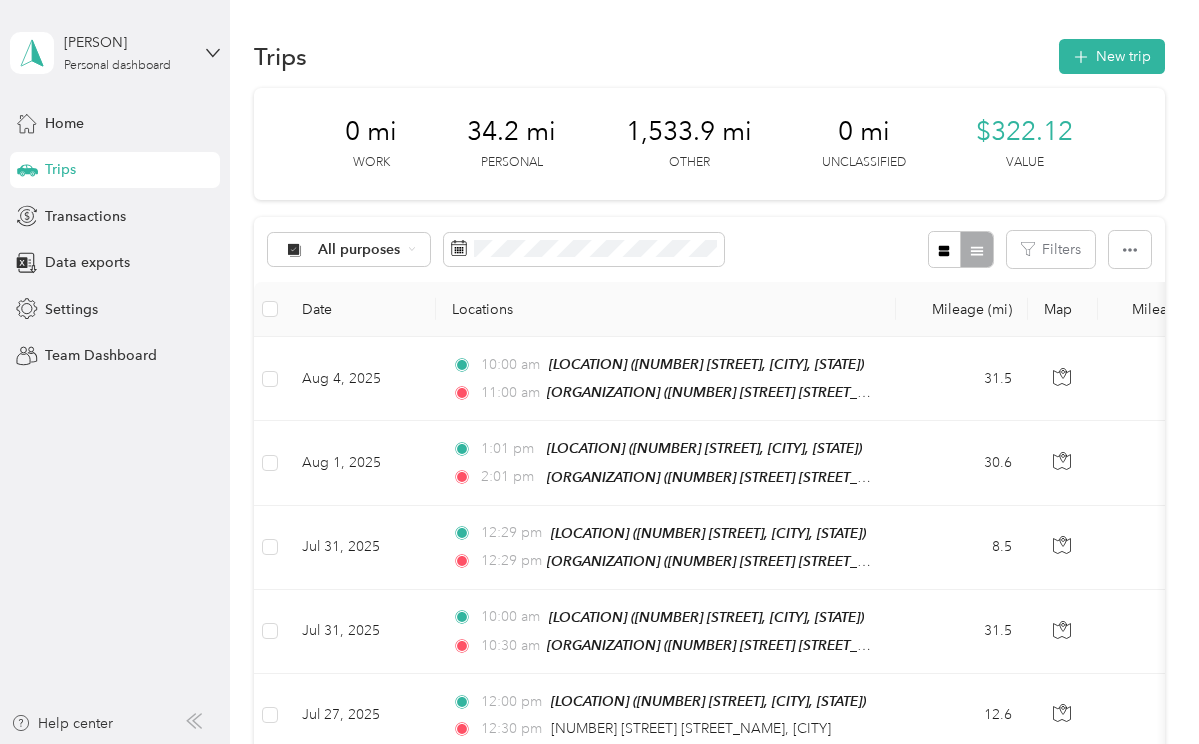 click on "Log out" at bounding box center [162, 164] 